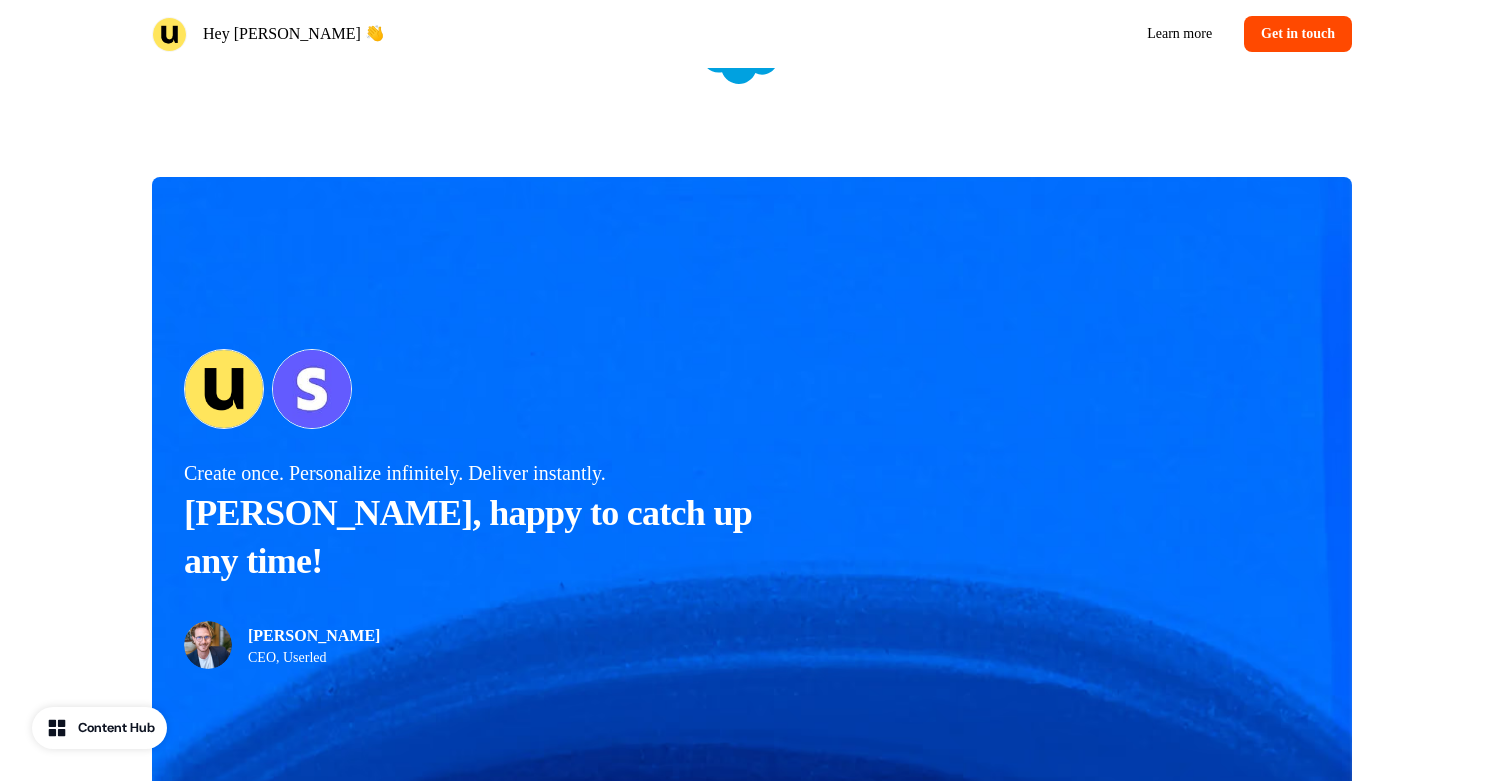 scroll, scrollTop: 2440, scrollLeft: 0, axis: vertical 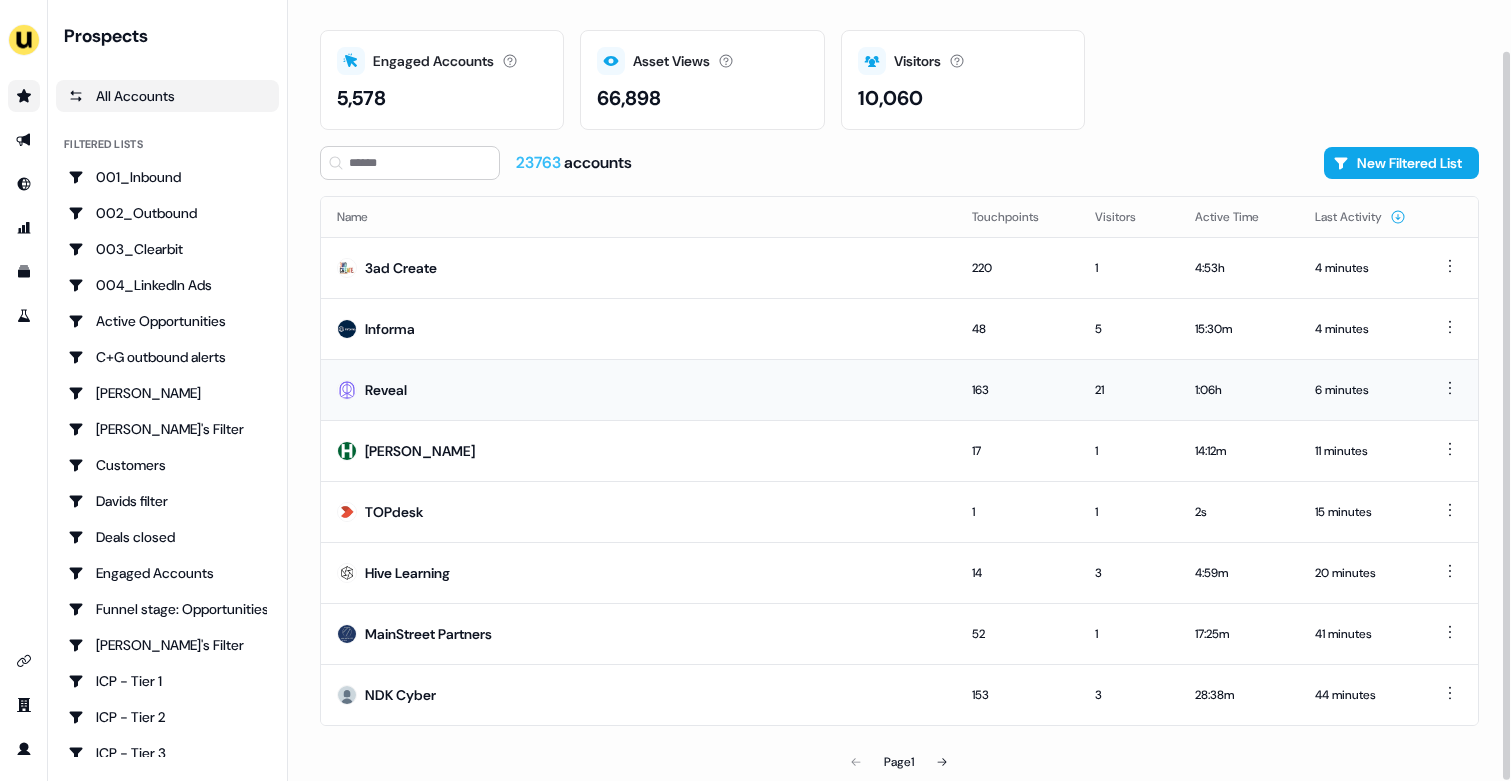 click on "Reveal" at bounding box center [638, 389] 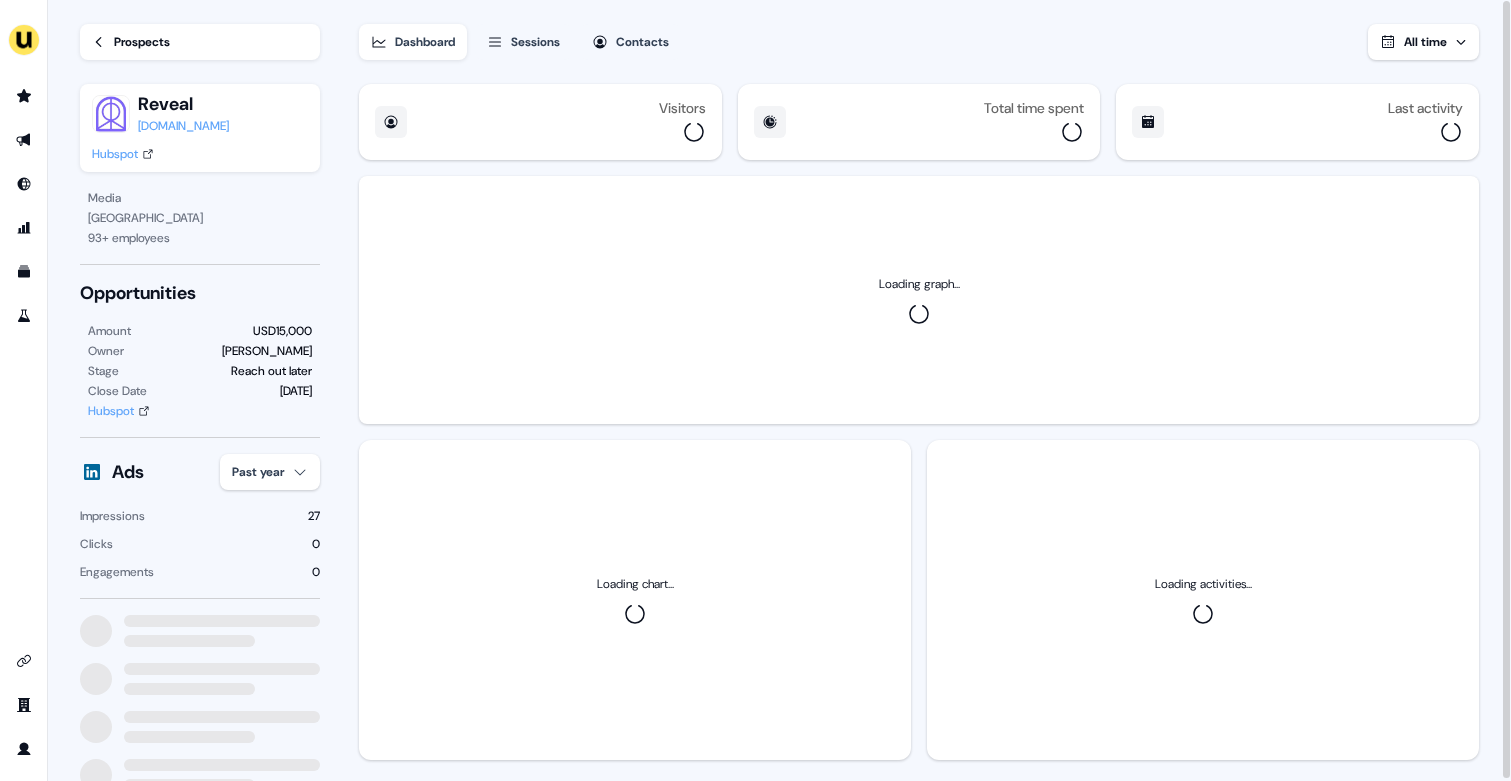click on "For the best experience switch devices to a bigger screen. Go to Userled.io Loading... Prospects Reveal reveal.co Hubspot Media Paris 93 + employees Opportunities Amount USD15,000 Owner Yann Sarfati Stage Reach out later Close Date 22 Oct Hubspot Ads Past year Impressions 27 Clicks 0 Engagements 0 Dashboard Sessions Contacts All time Visitors Total time spent Last activity Loading graph... Loading chart... Loading activities..." at bounding box center (755, 390) 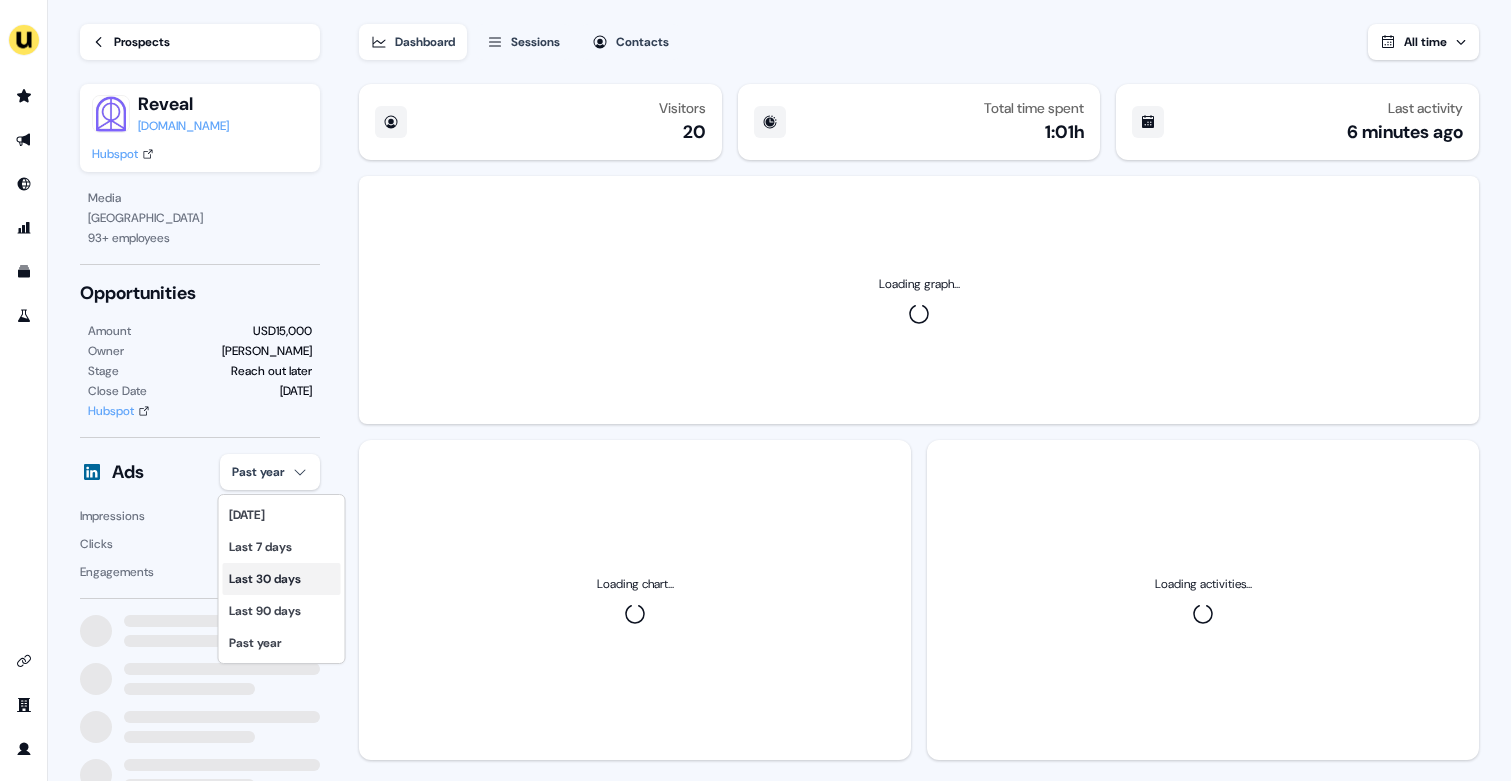click on "Last 30 days" at bounding box center (282, 579) 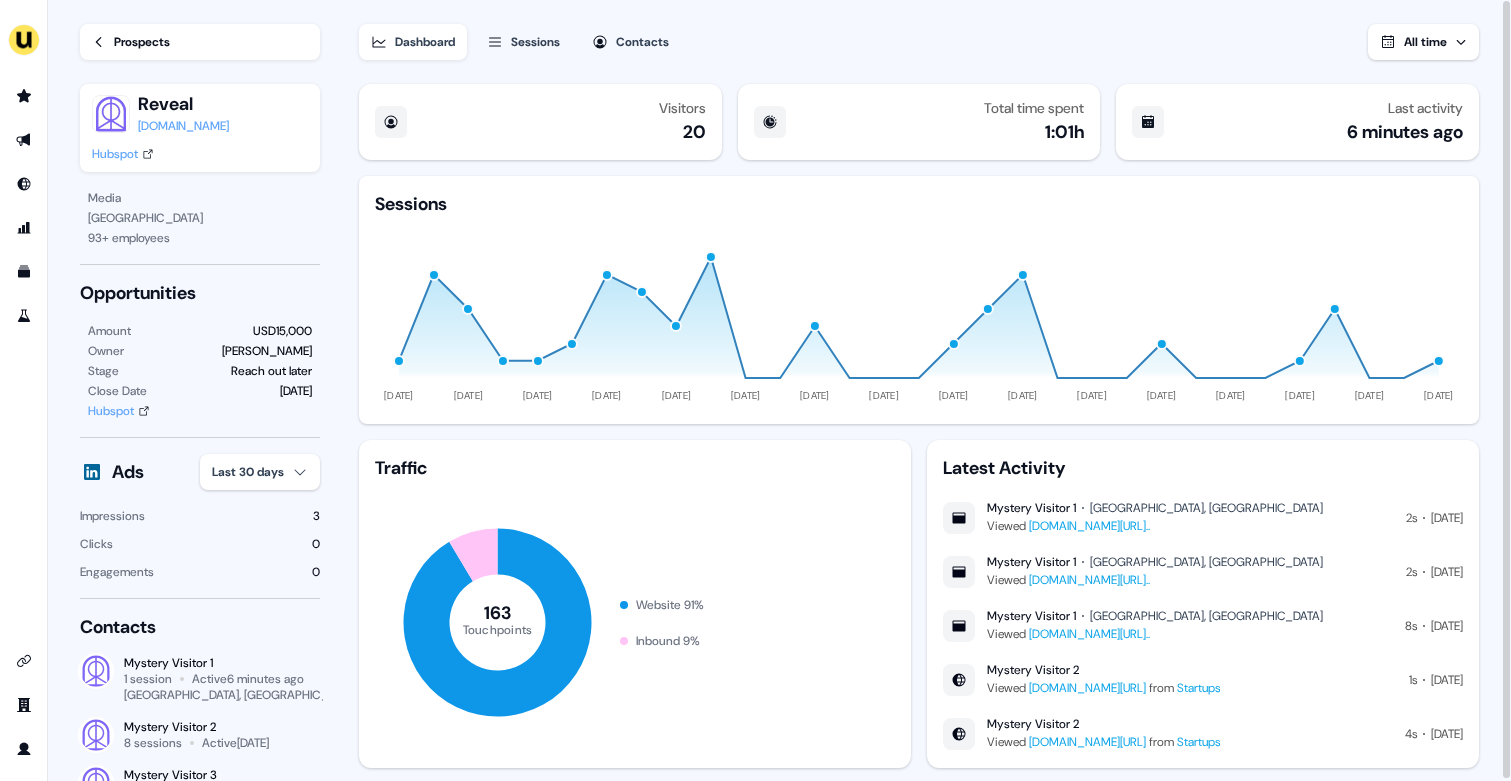 click on "Prospects" at bounding box center [142, 42] 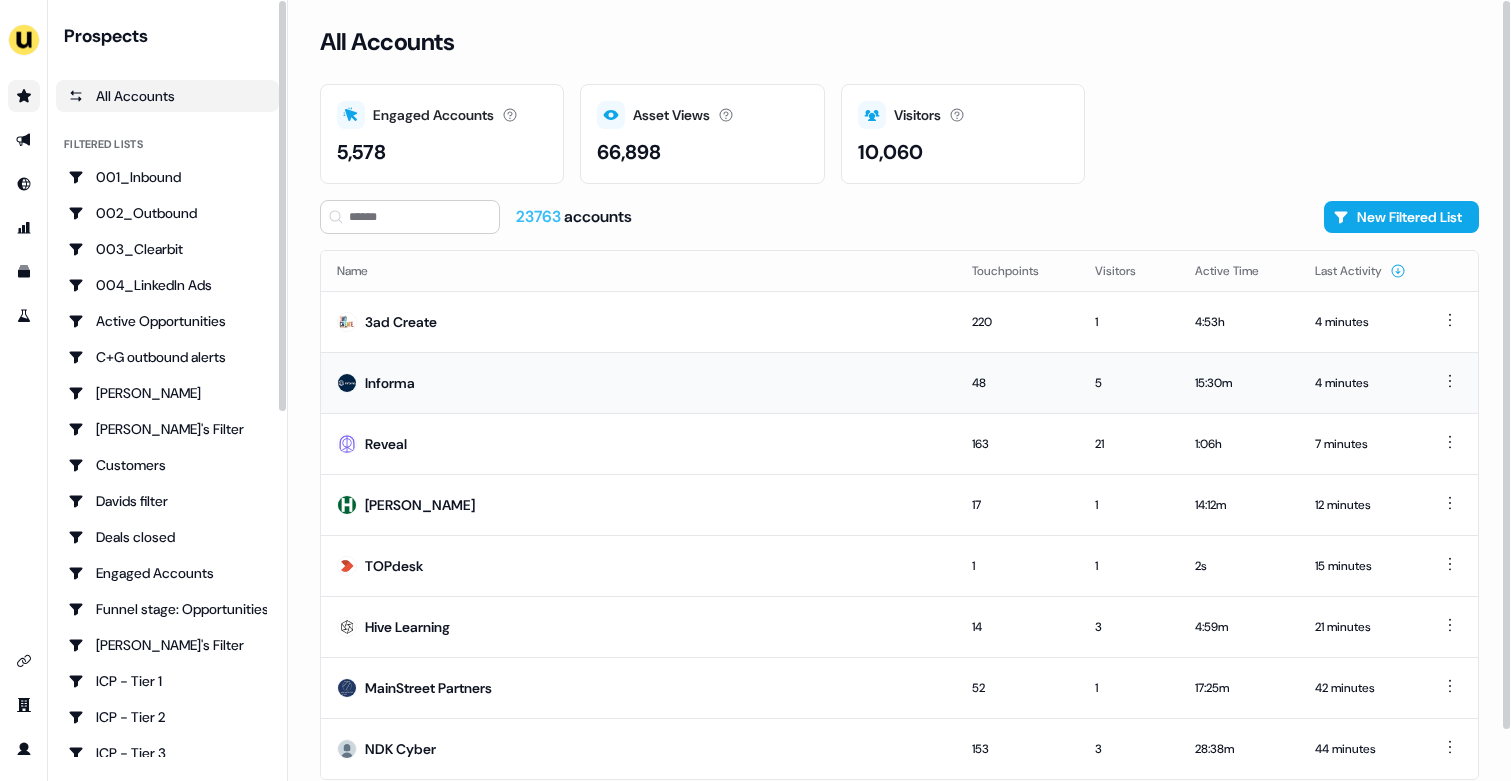 click on "Informa" at bounding box center [638, 382] 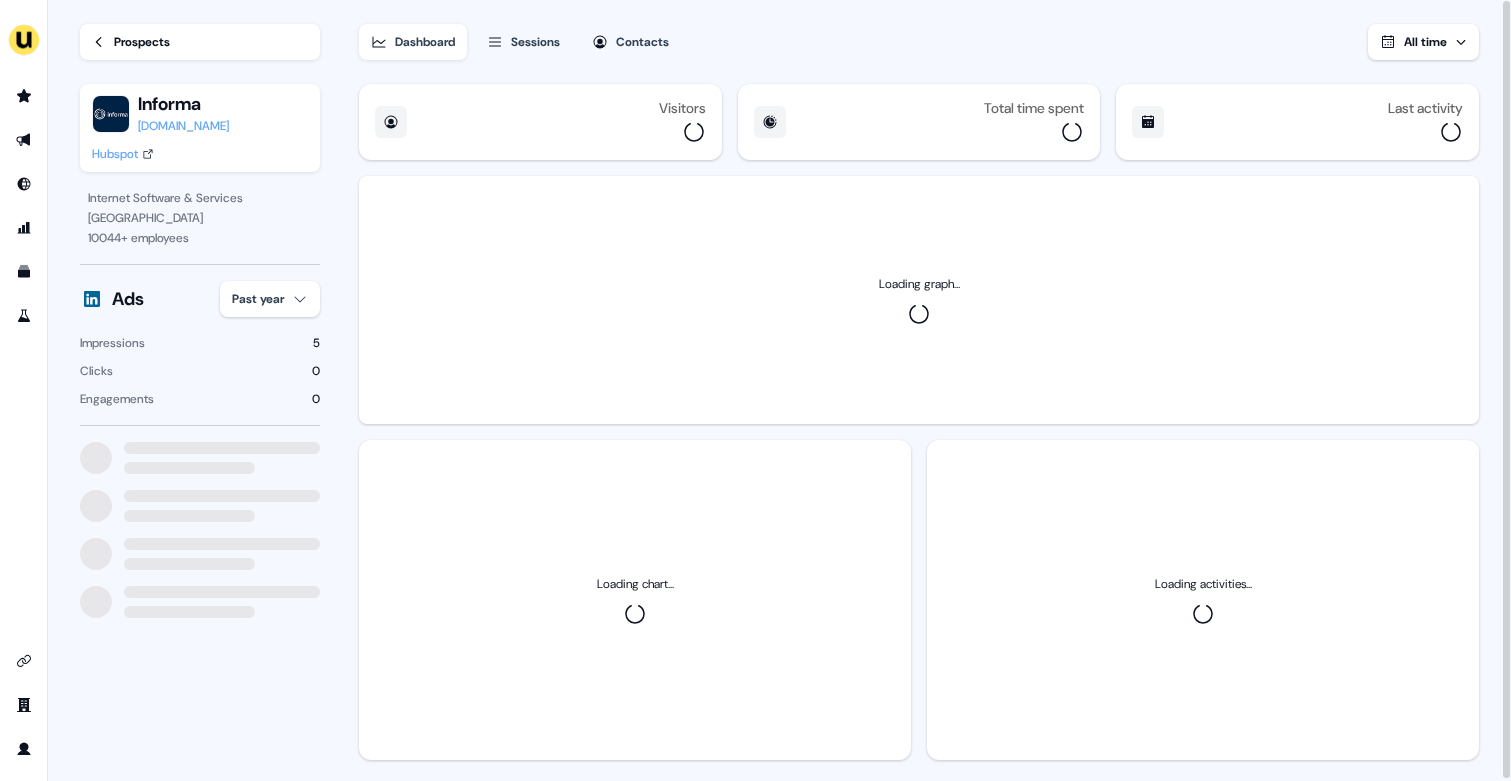 click on "For the best experience switch devices to a bigger screen. Go to Userled.io Loading... Prospects Informa informa.com Hubspot Internet Software & Services London 10044 + employees Ads Past year Impressions 5 Clicks 0 Engagements 0 Dashboard Sessions Contacts All time Visitors Total time spent Last activity Loading graph... Loading chart... Loading activities... 06" at bounding box center [755, 390] 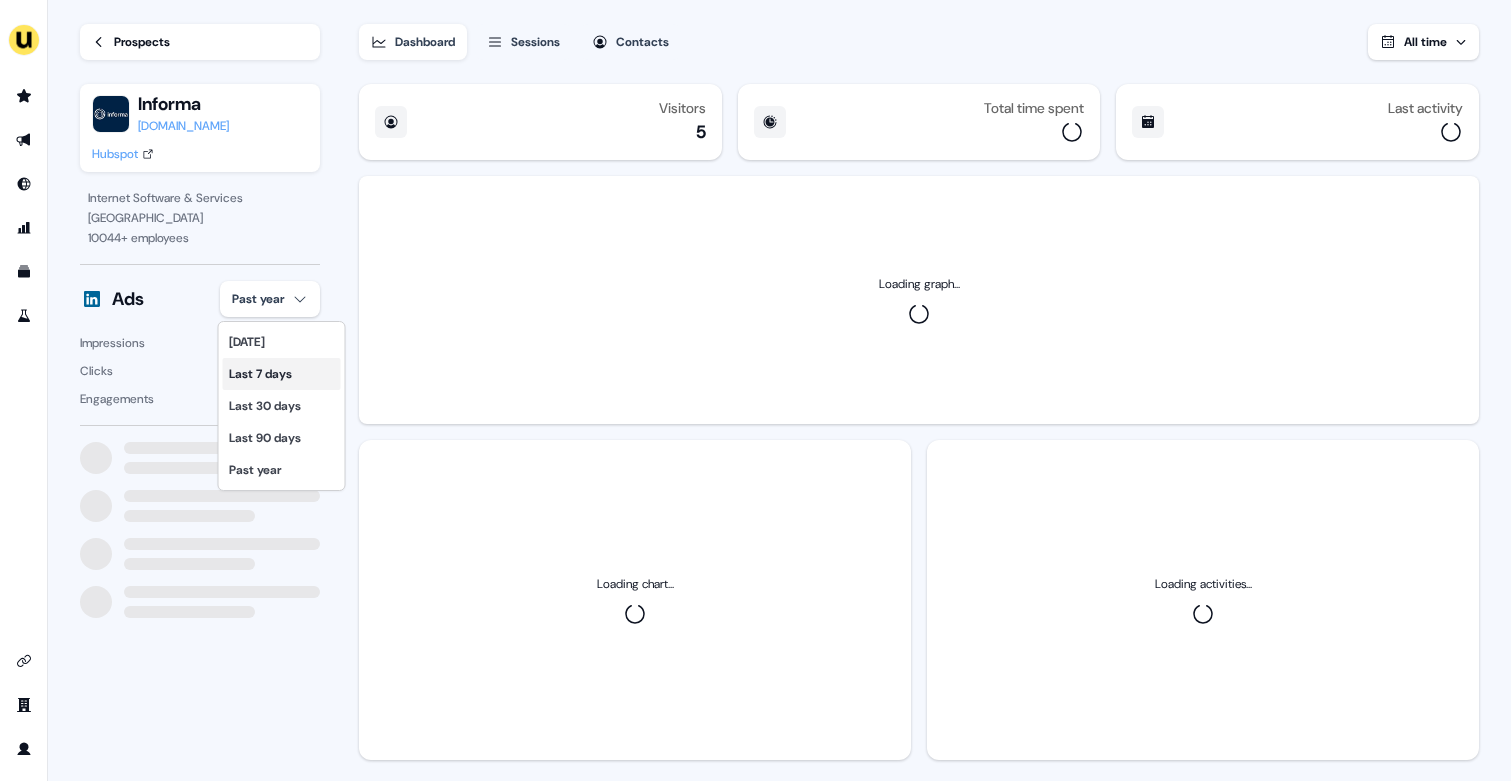 click on "Last 7 days" at bounding box center (282, 374) 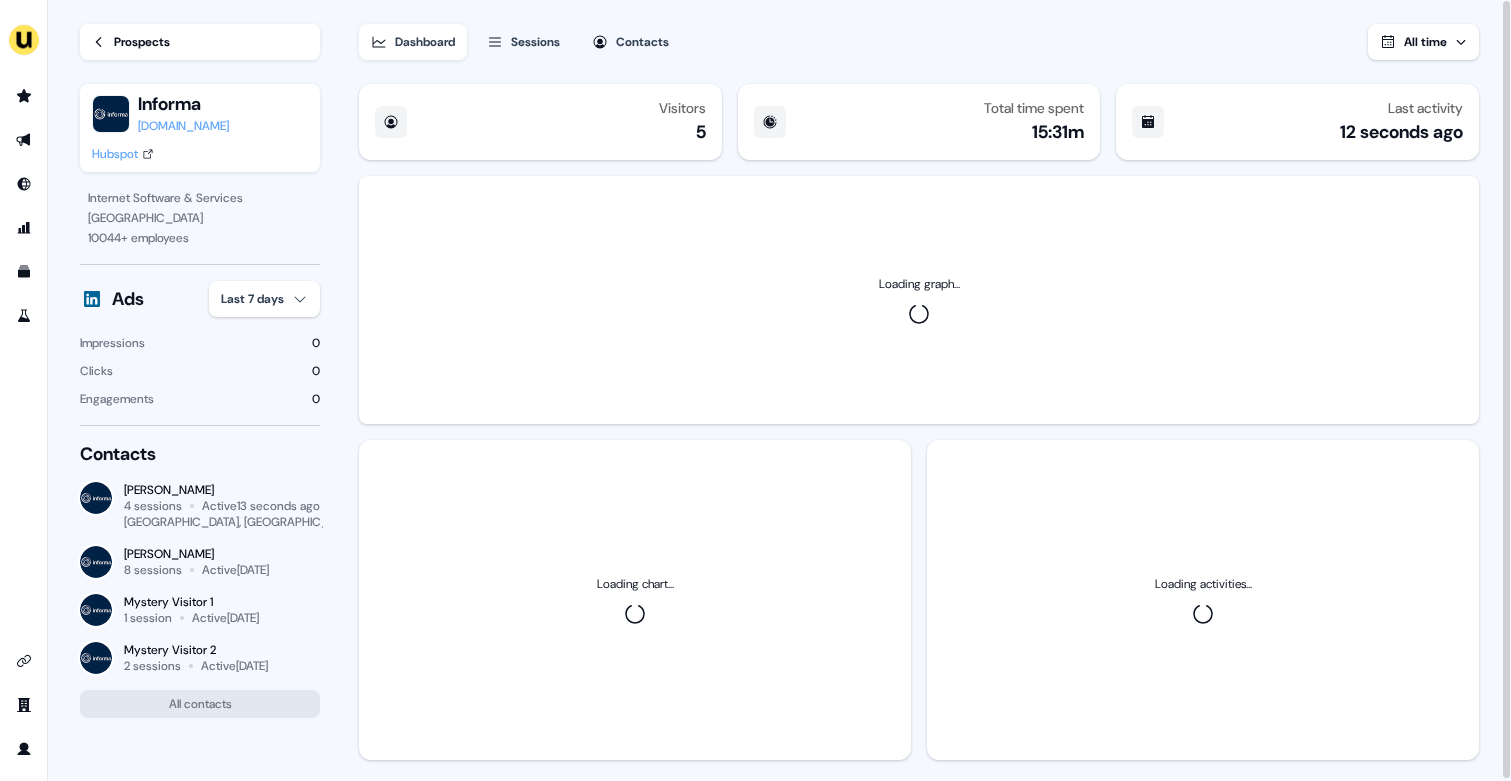 scroll, scrollTop: 33, scrollLeft: 0, axis: vertical 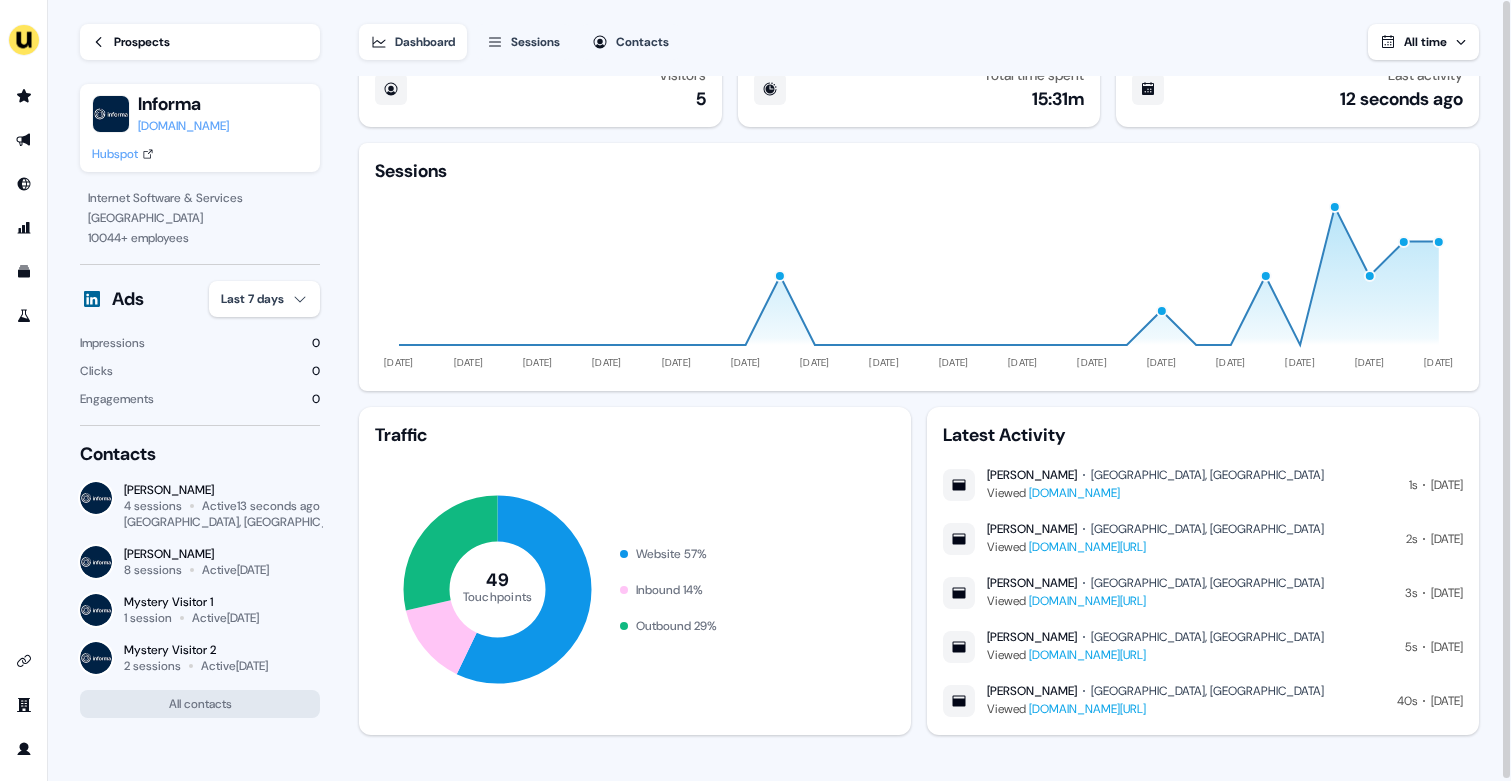type 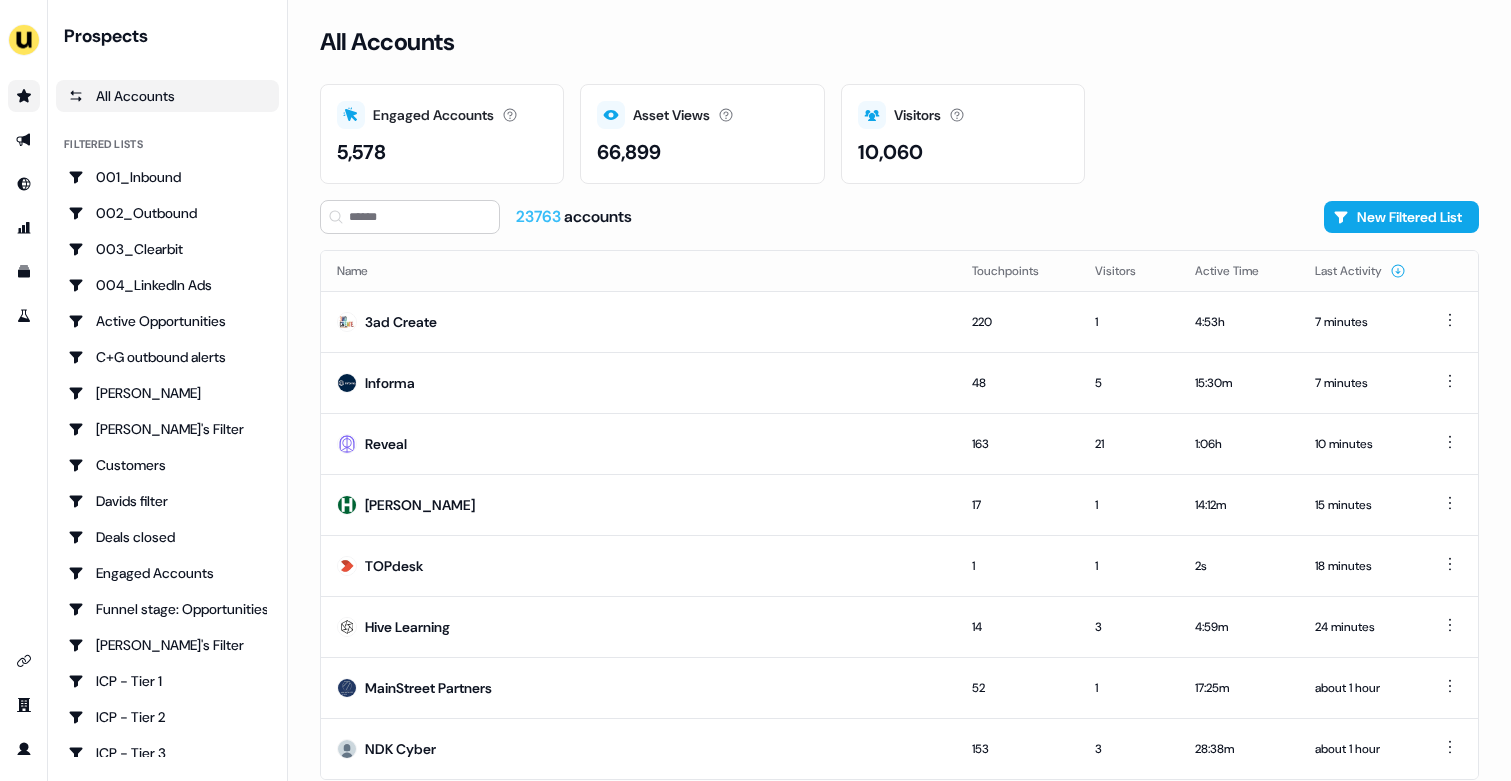 scroll, scrollTop: 0, scrollLeft: 0, axis: both 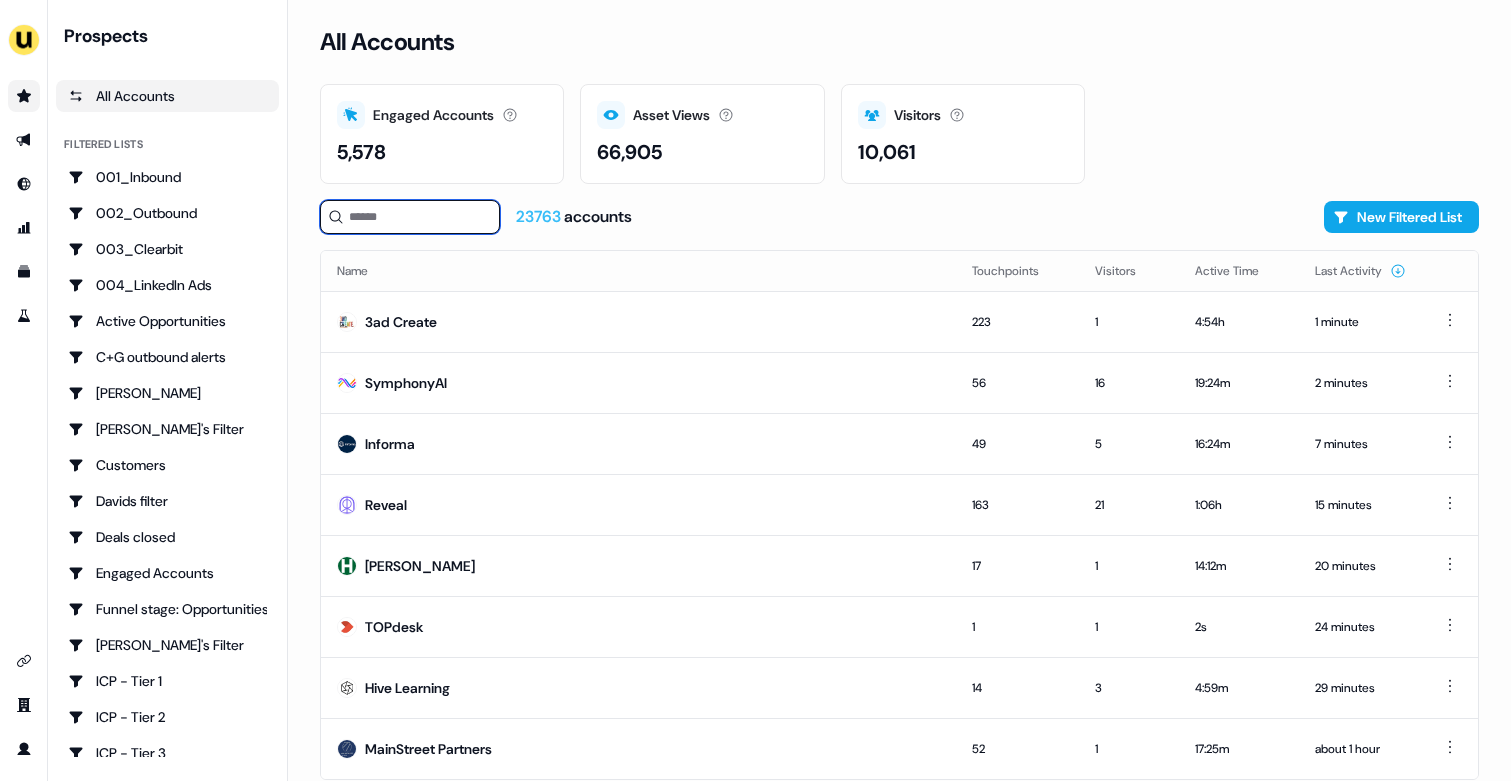 click at bounding box center (410, 217) 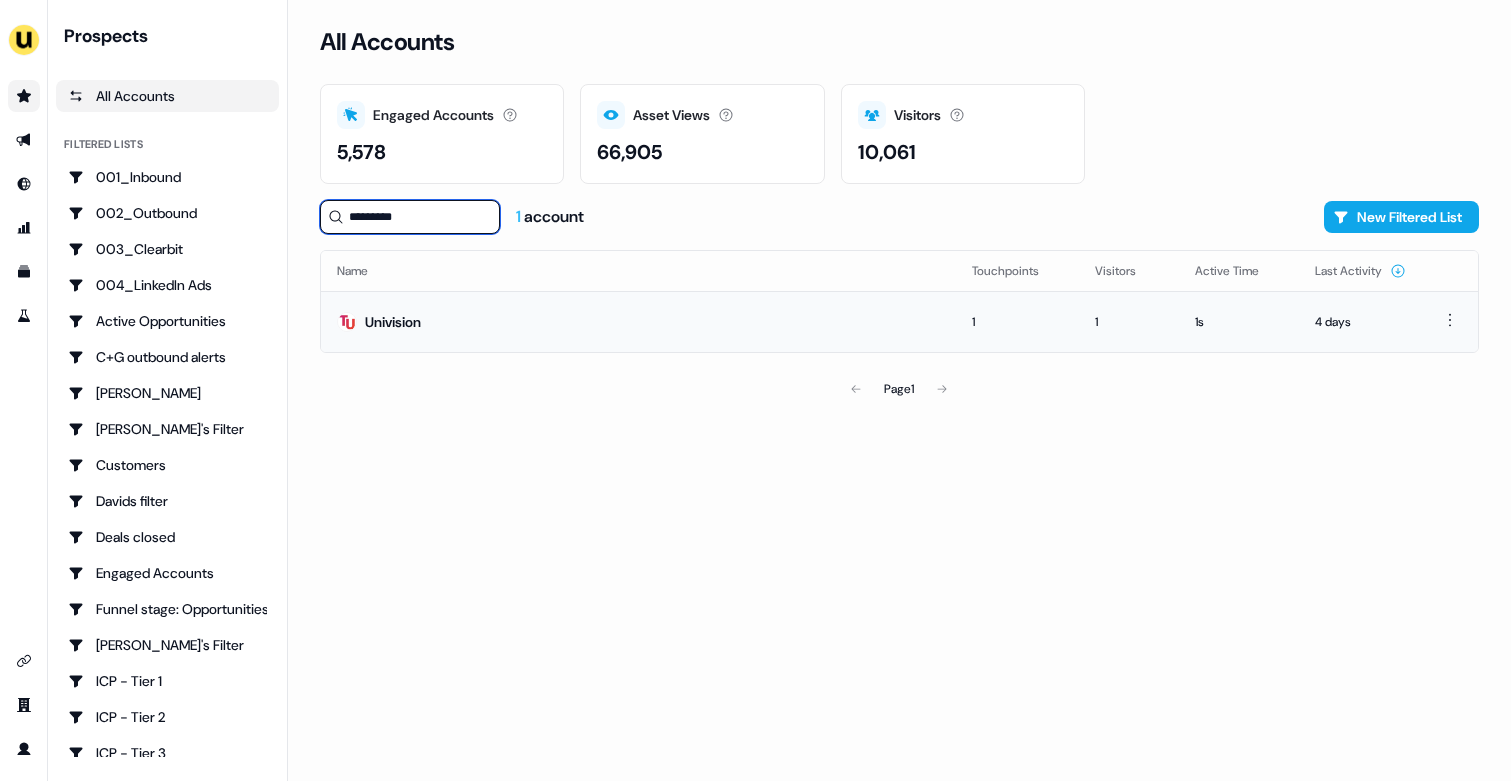 type on "*********" 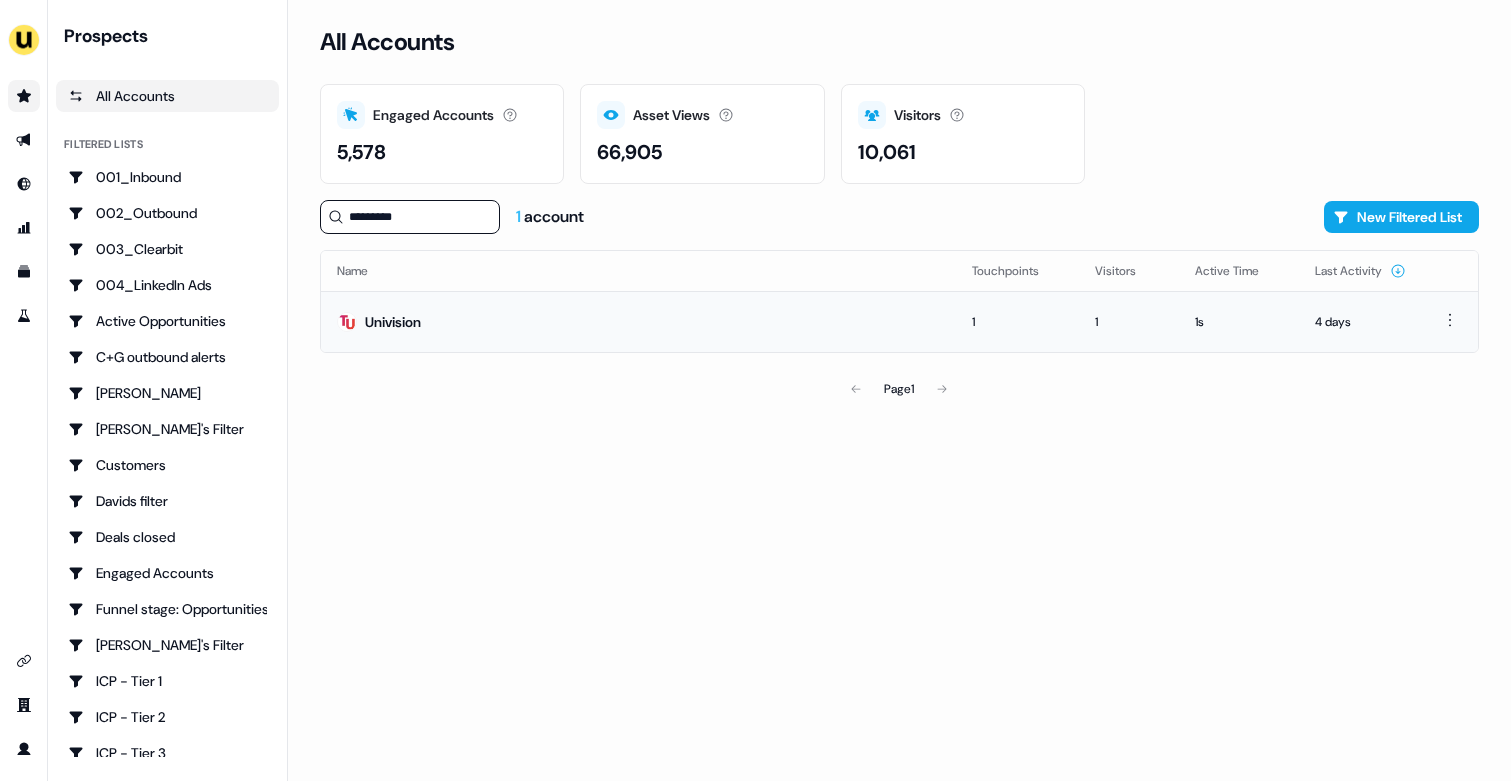 click on "Univision" at bounding box center (638, 321) 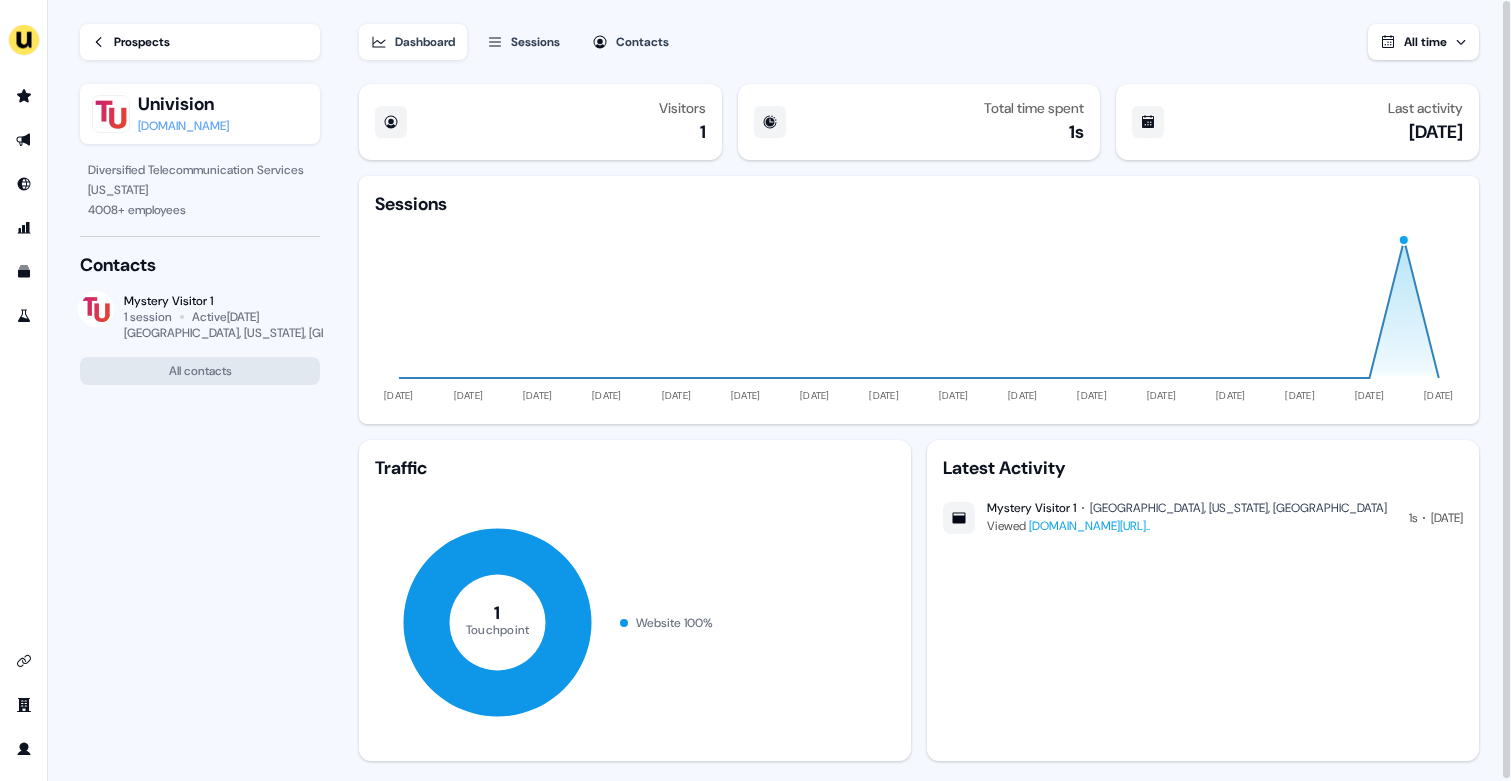 click on "Prospects" at bounding box center [200, 42] 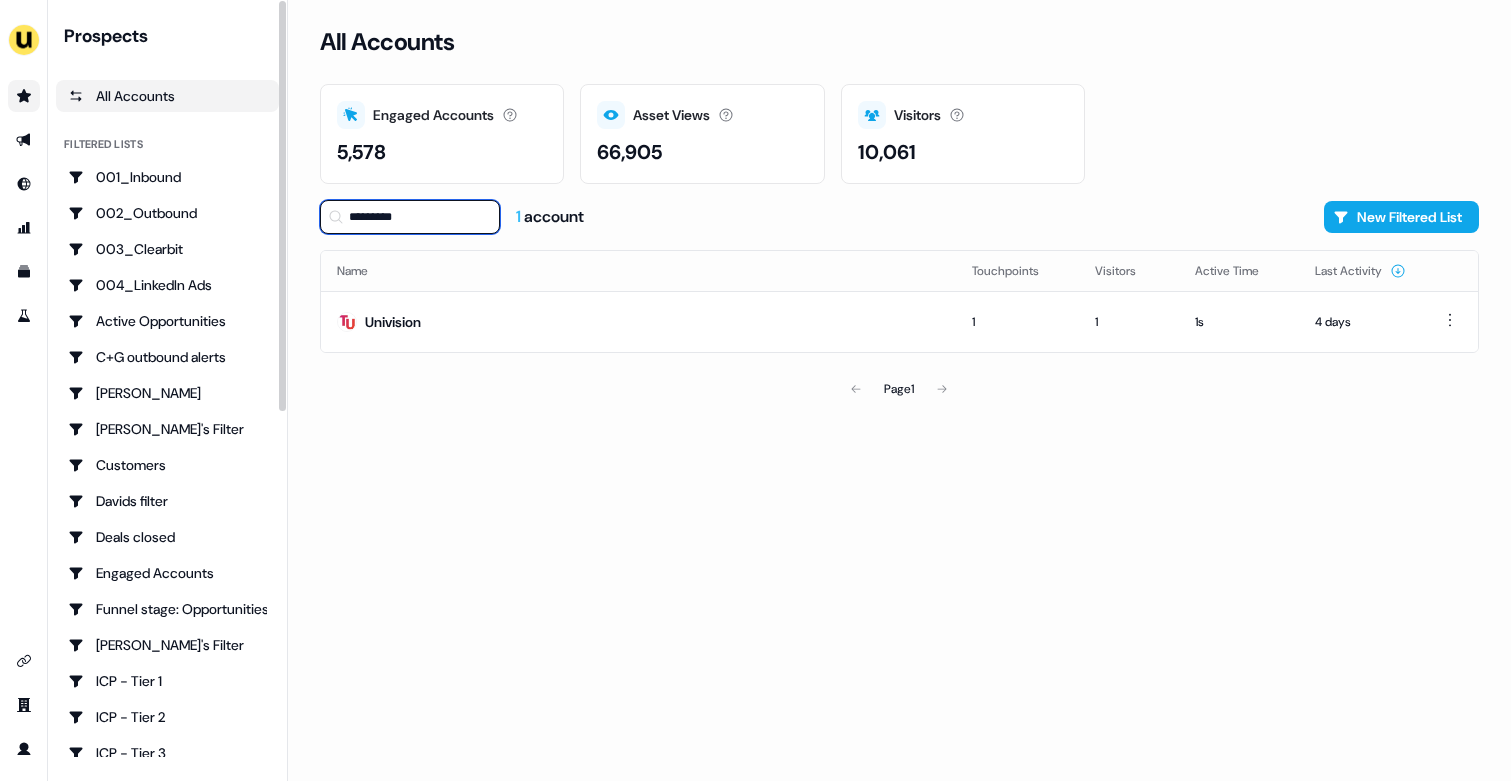 click on "*********" at bounding box center [410, 217] 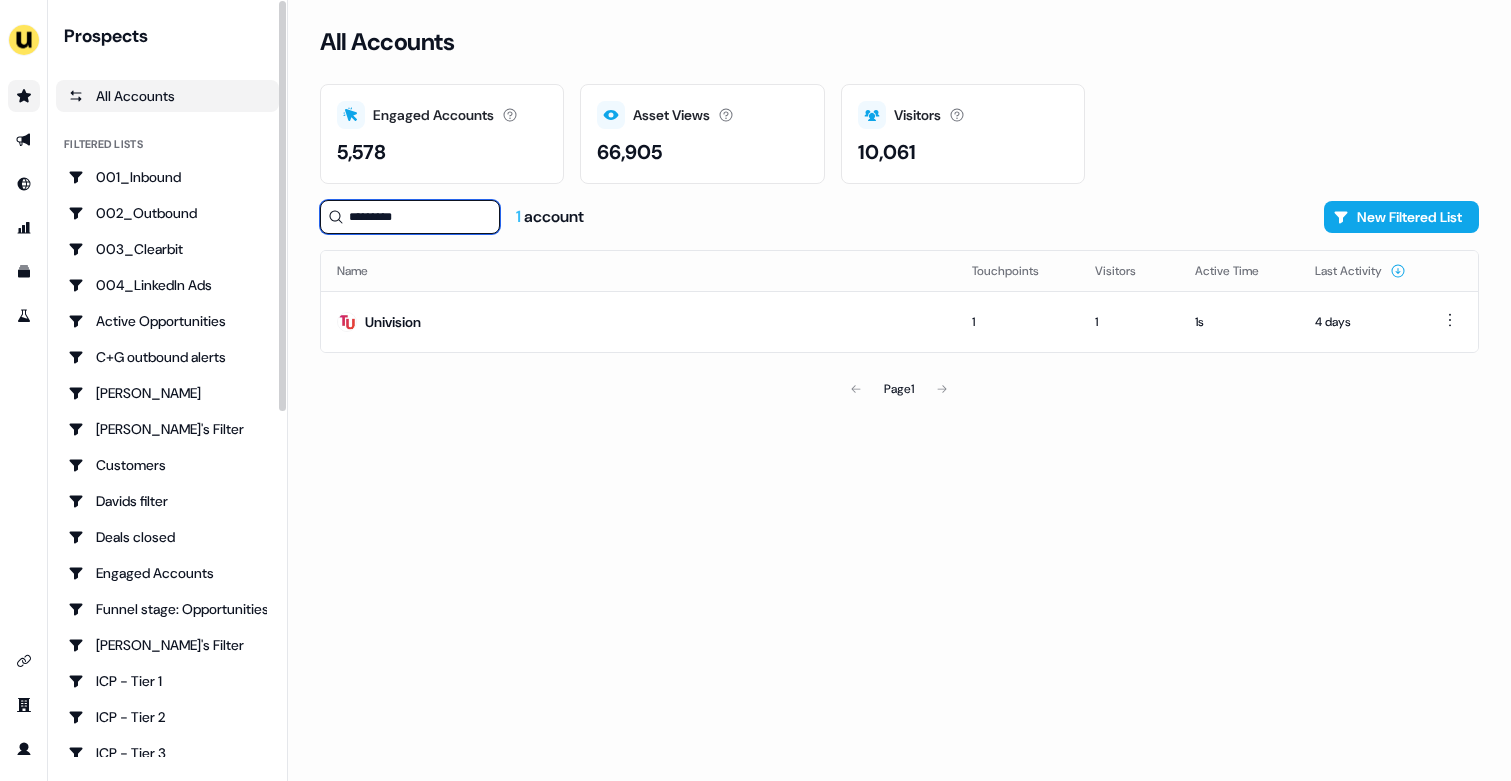click on "*********" at bounding box center (410, 217) 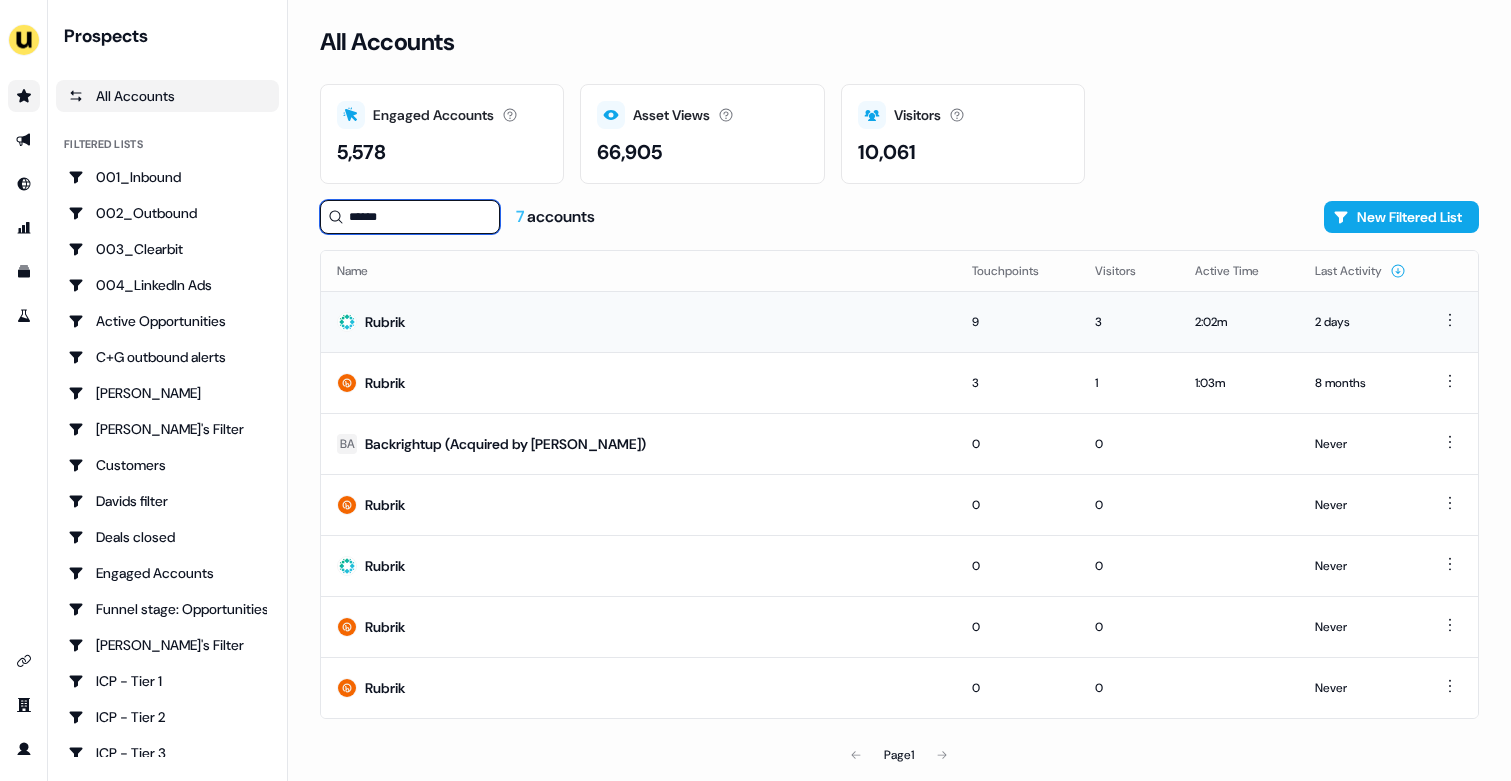 type on "******" 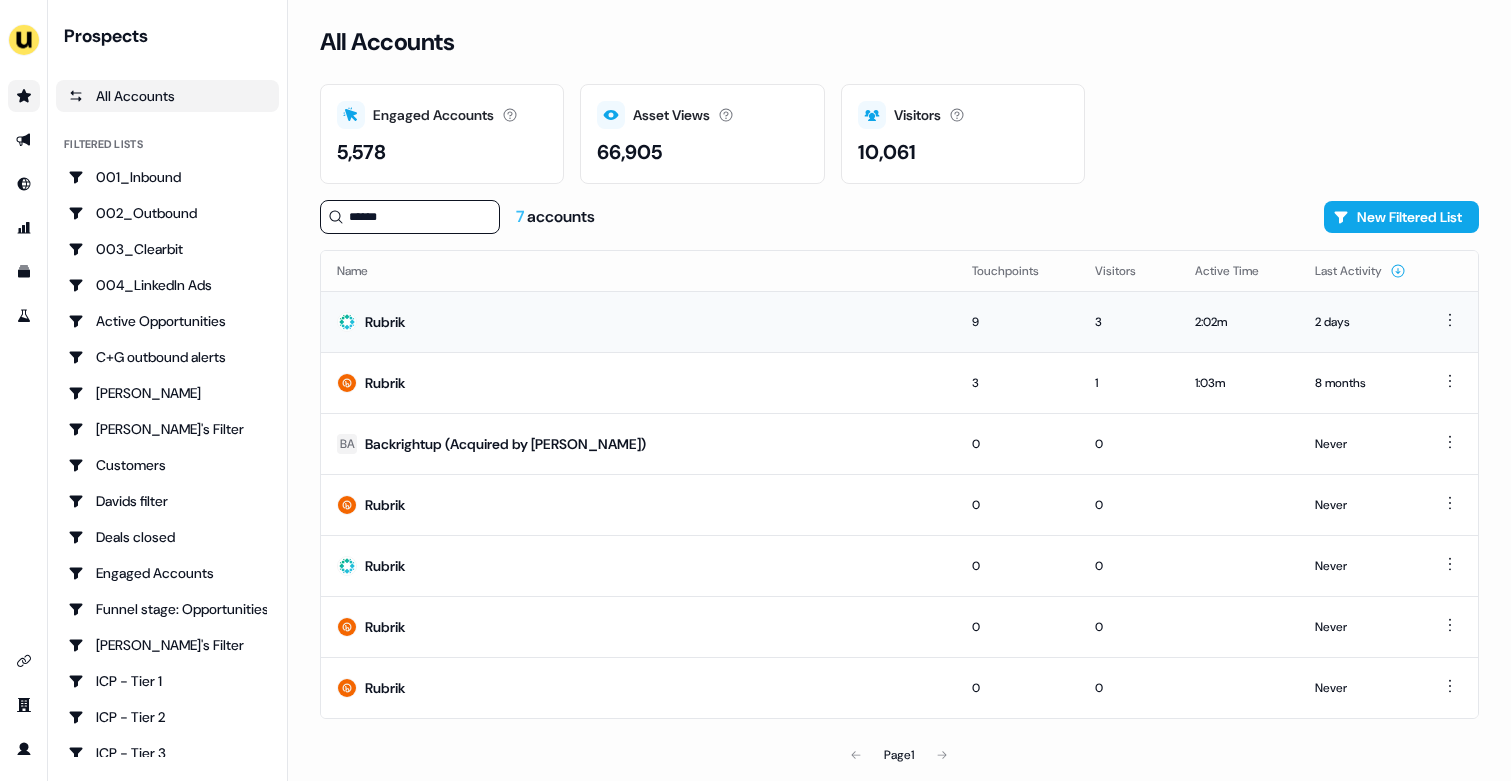 click on "Rubrik" at bounding box center (638, 321) 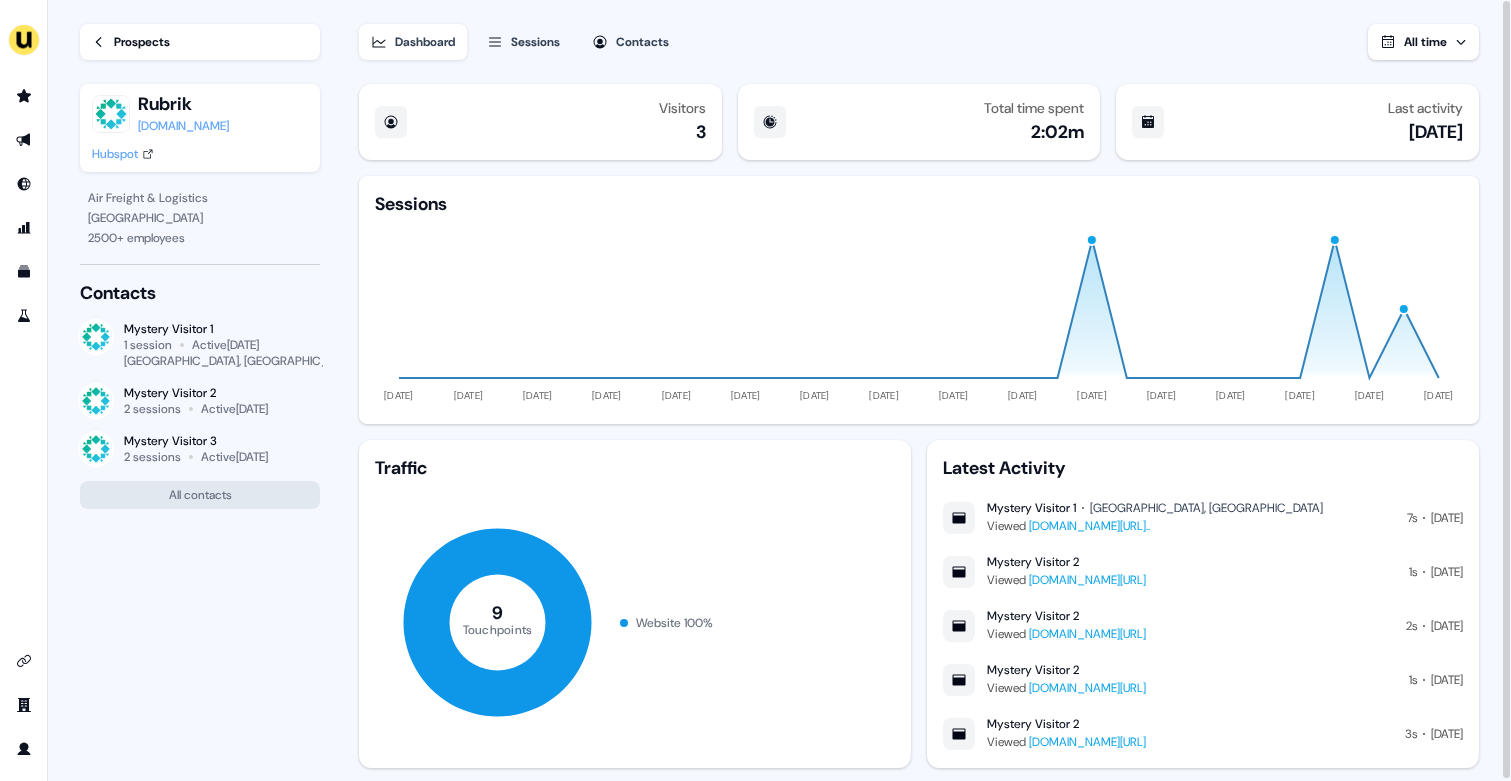 click at bounding box center (24, 390) 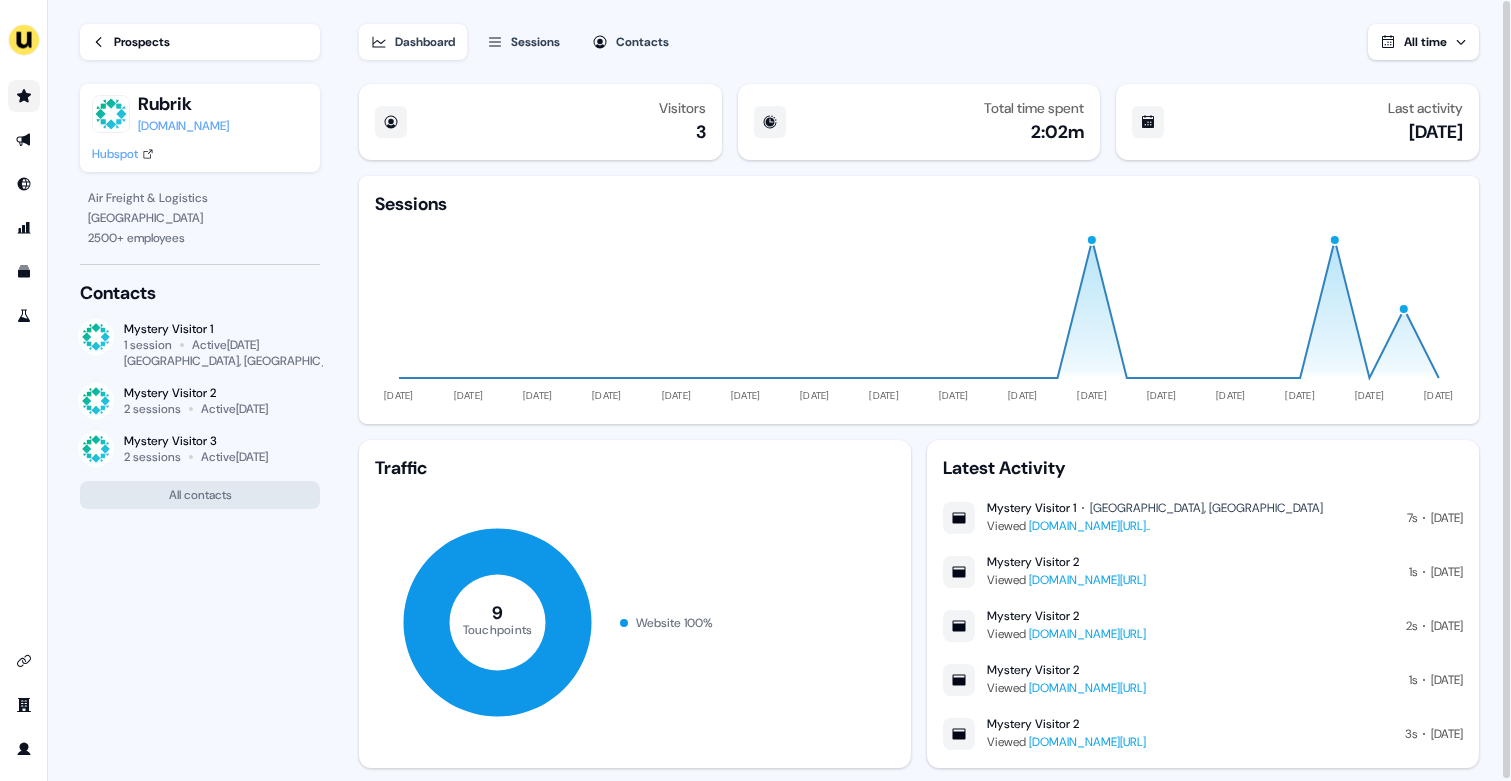 click 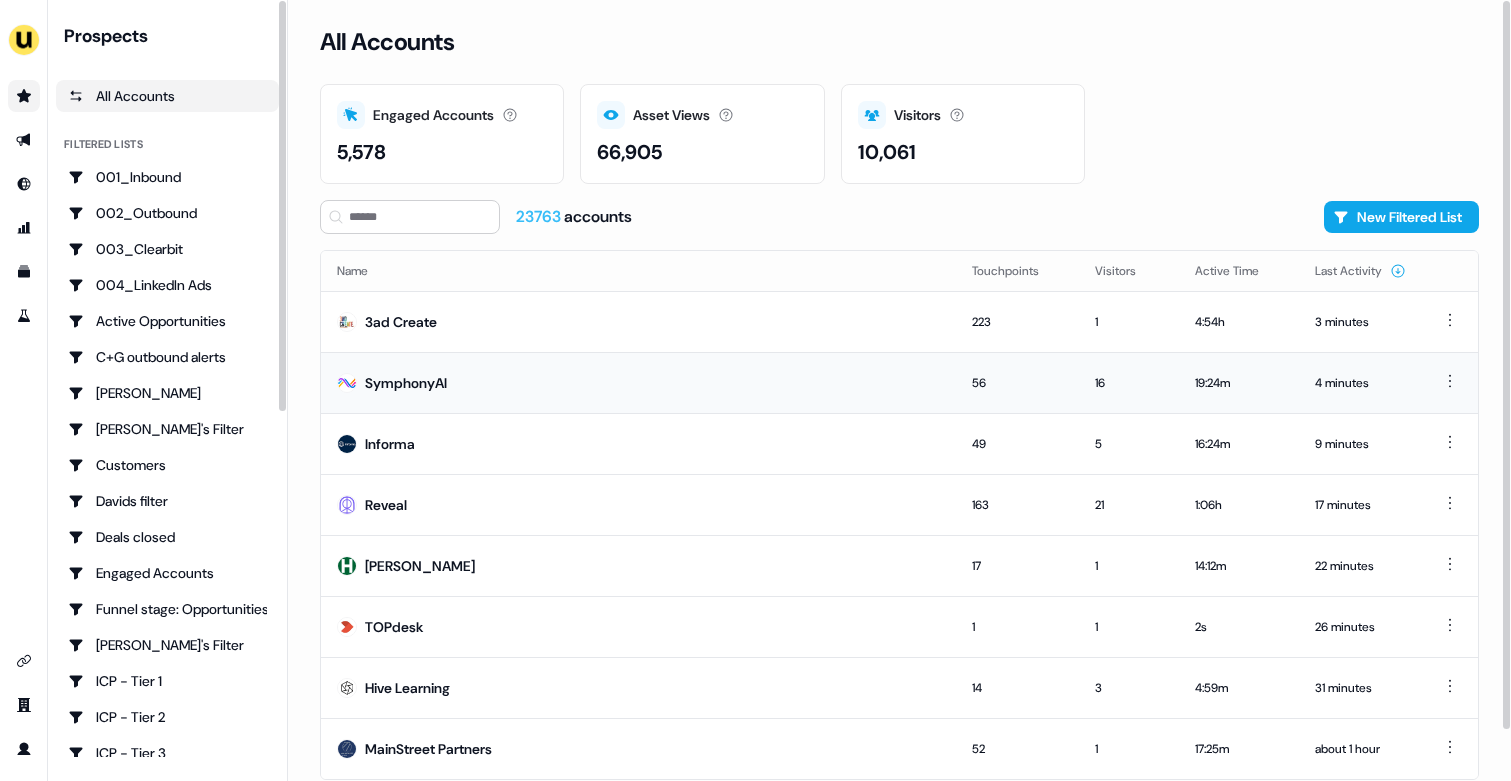 click on "SymphonyAI" at bounding box center [638, 382] 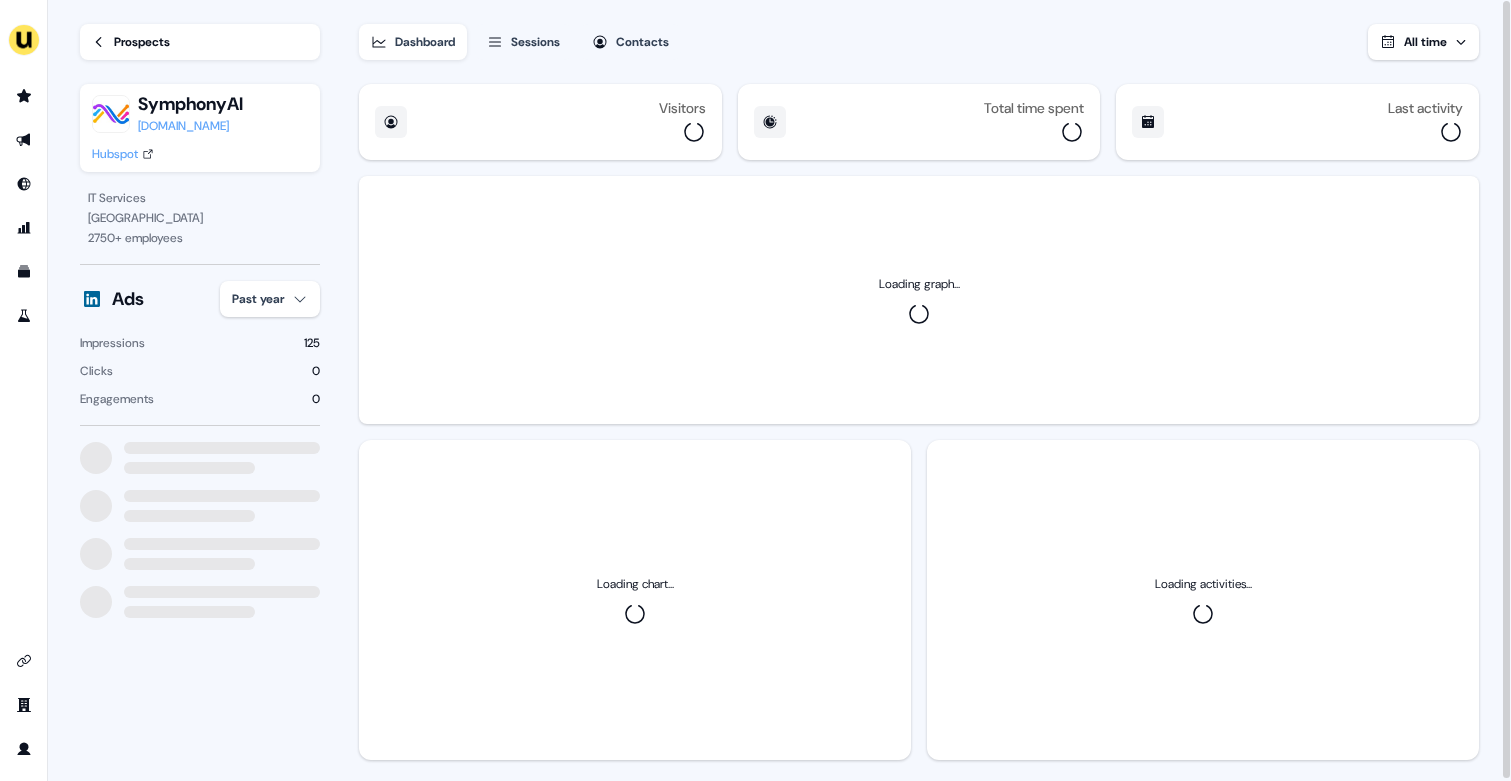 click on "For the best experience switch devices to a bigger screen. Go to Userled.io Loading... Prospects SymphonyAI symphonyai.com Hubspot IT Services Palo Alto 2750 + employees Ads Past year Impressions 125 Clicks 0 Engagements 0 Dashboard Sessions Contacts All time Visitors Total time spent Last activity Loading graph... Loading chart... Loading activities... 1.5" at bounding box center (755, 390) 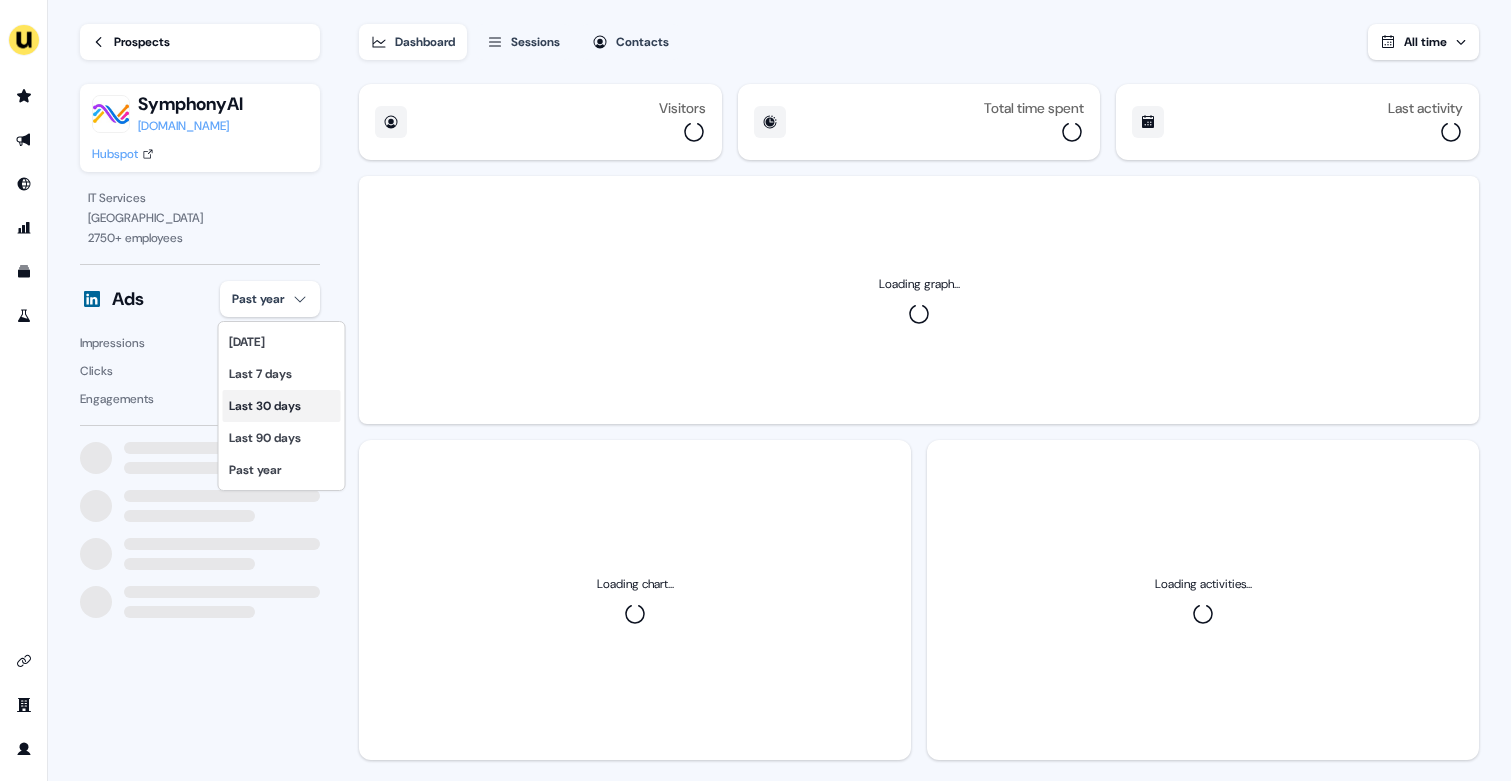 click on "Last 30 days" at bounding box center (282, 406) 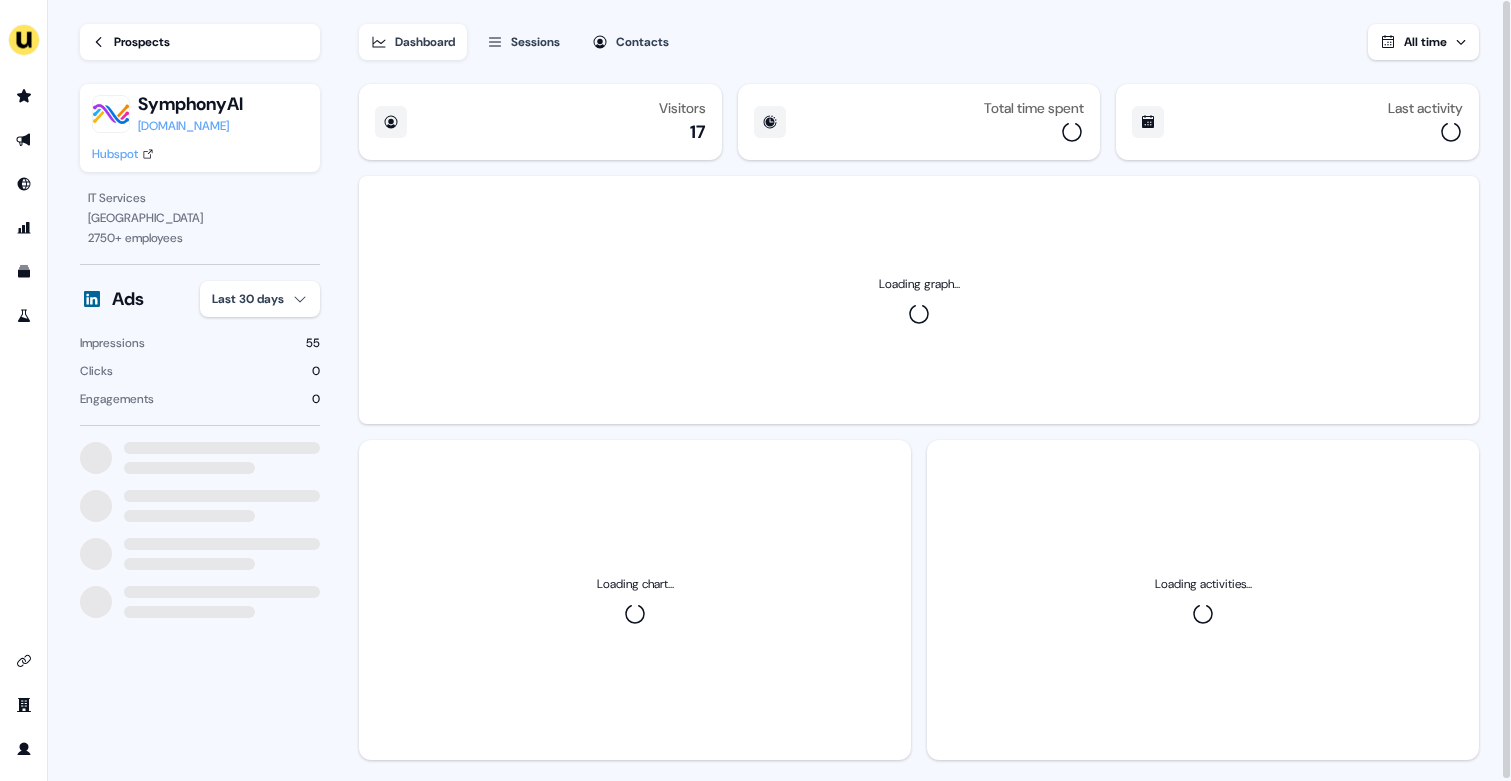 type 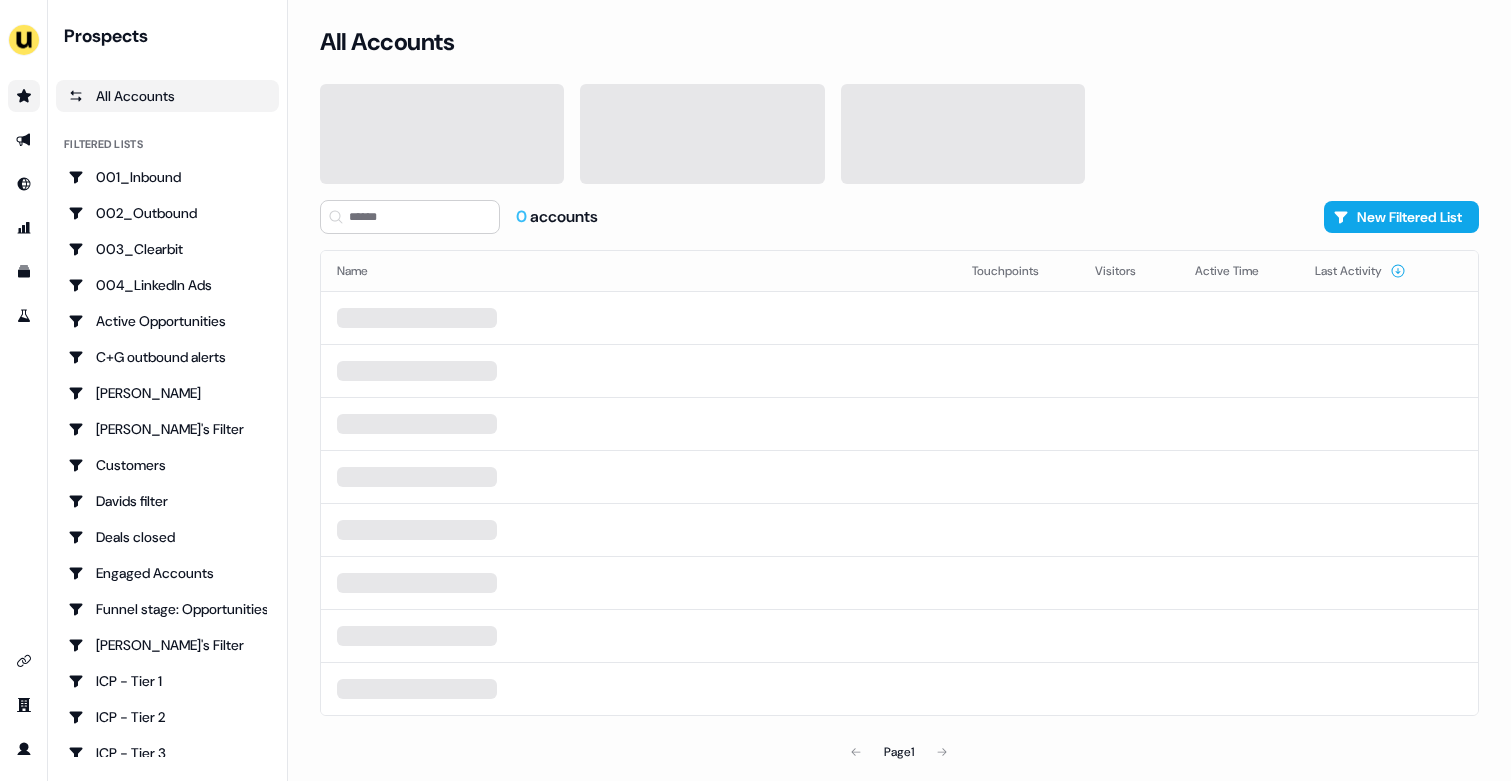 scroll, scrollTop: 0, scrollLeft: 0, axis: both 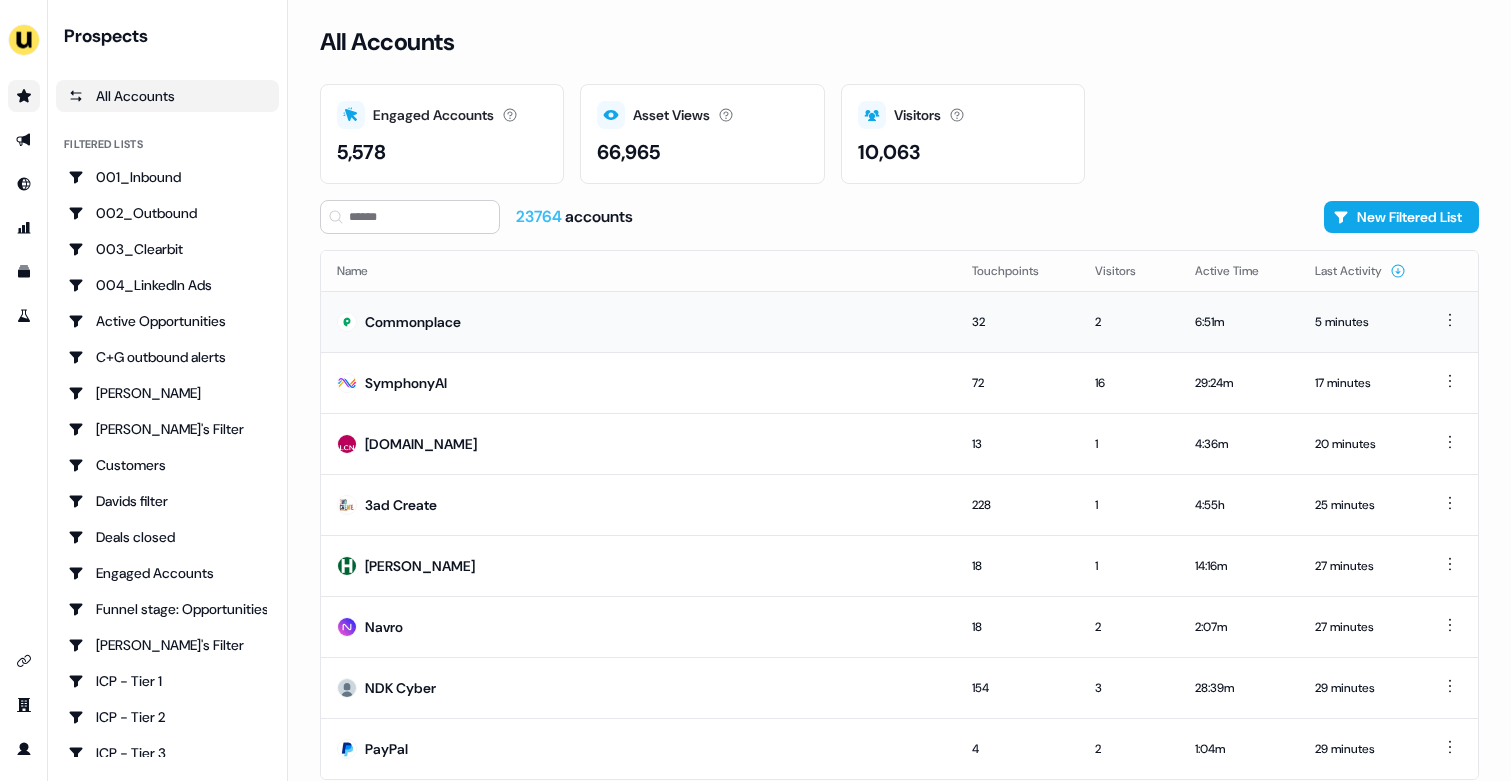 click on "Commonplace" at bounding box center [638, 321] 